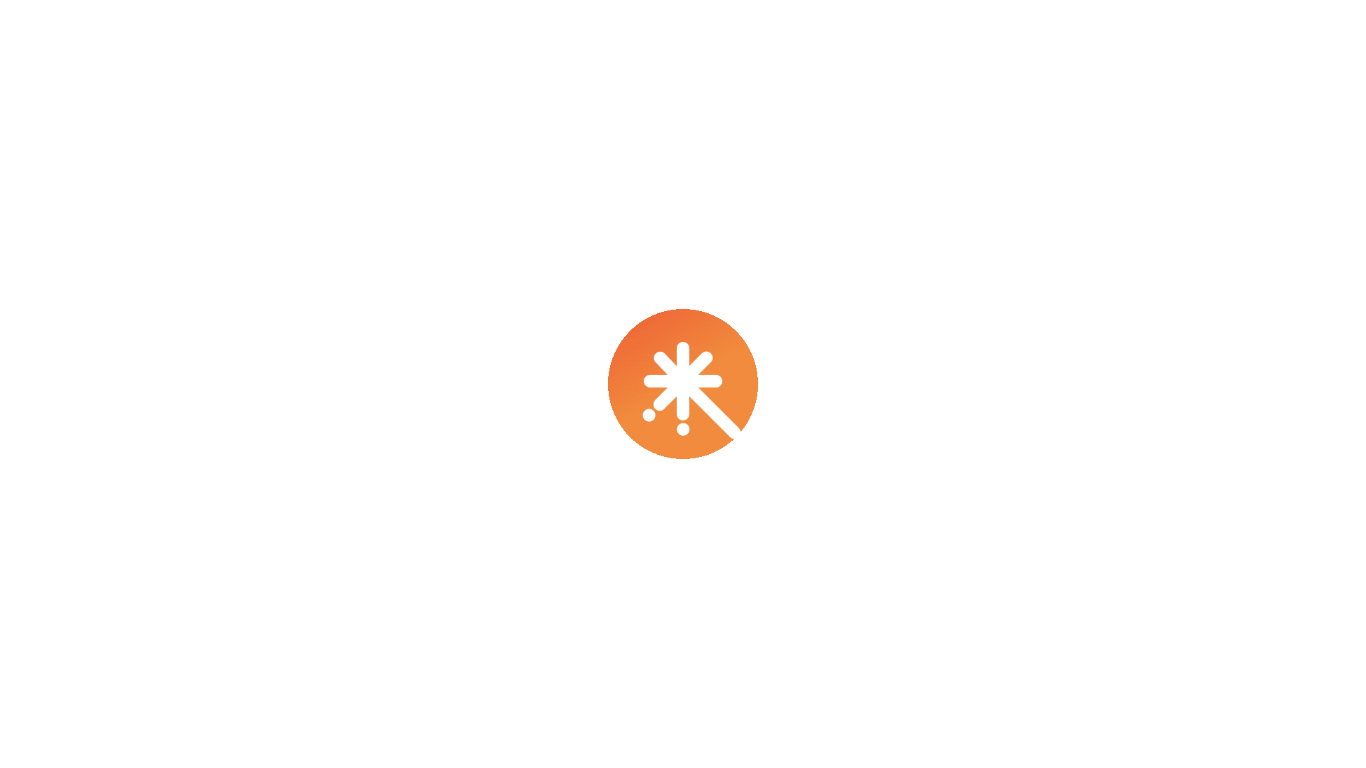 scroll, scrollTop: 0, scrollLeft: 0, axis: both 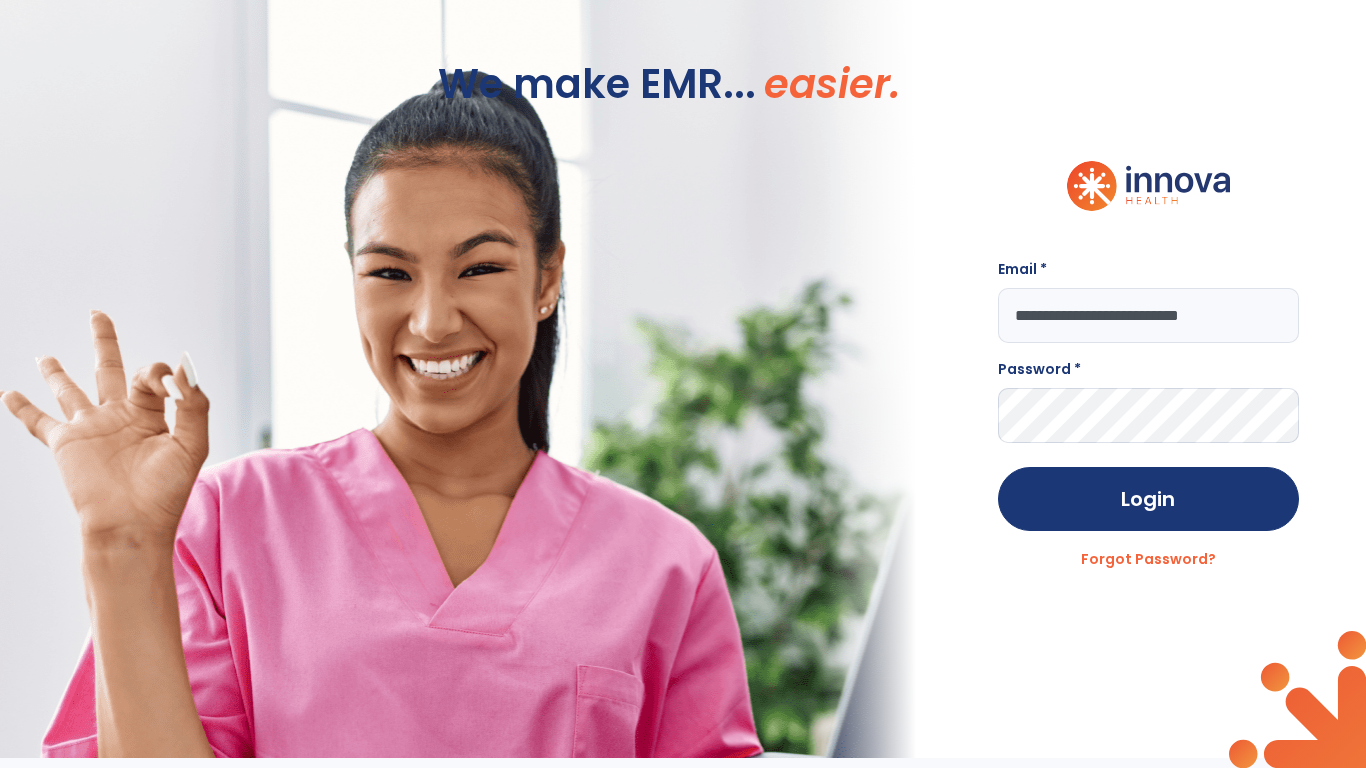 type on "**********" 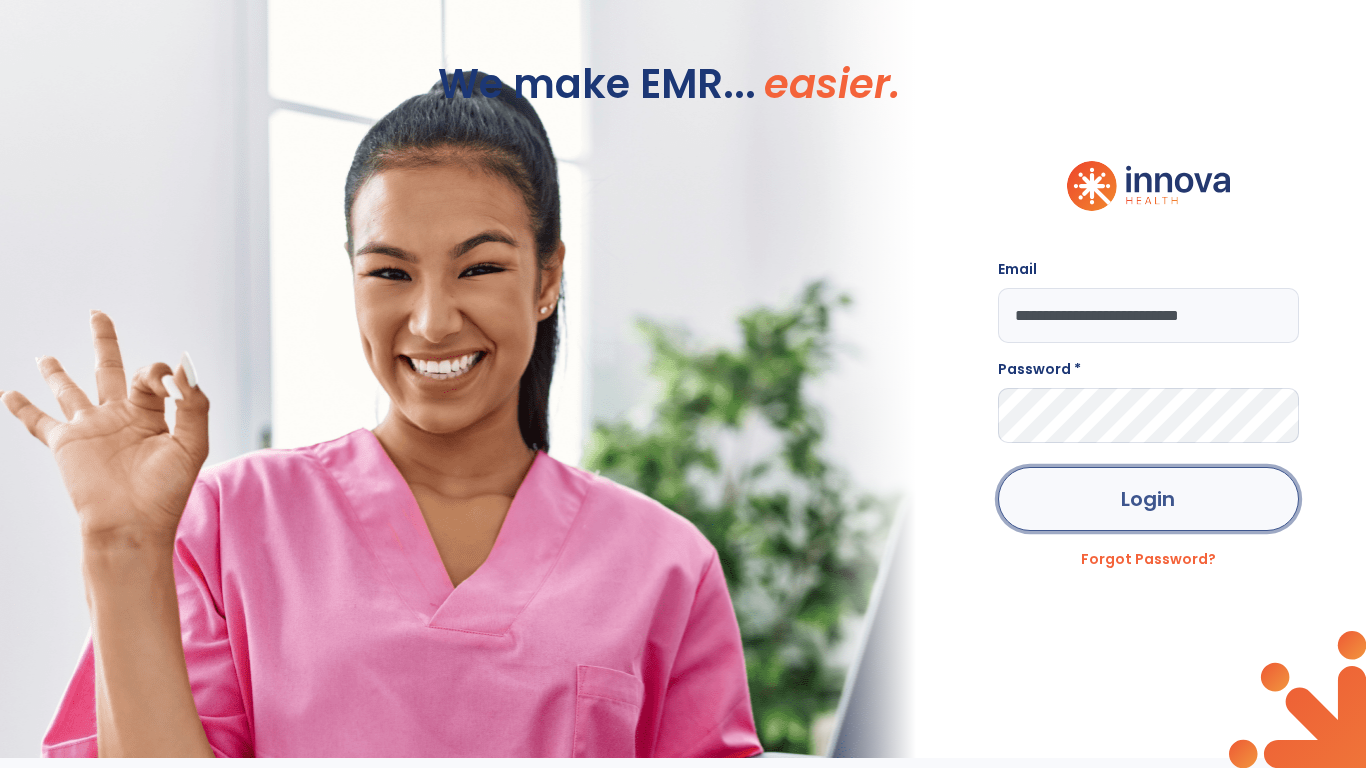 click on "Login" 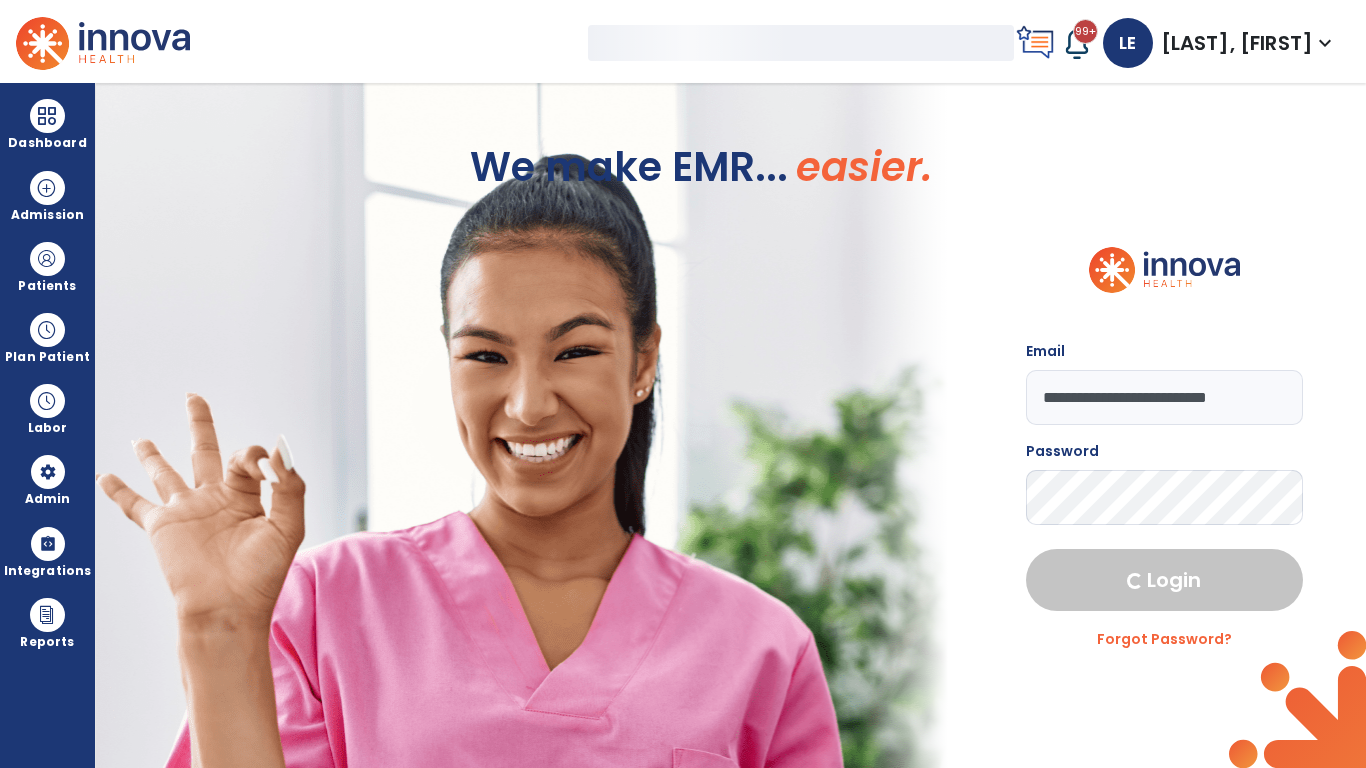 select on "***" 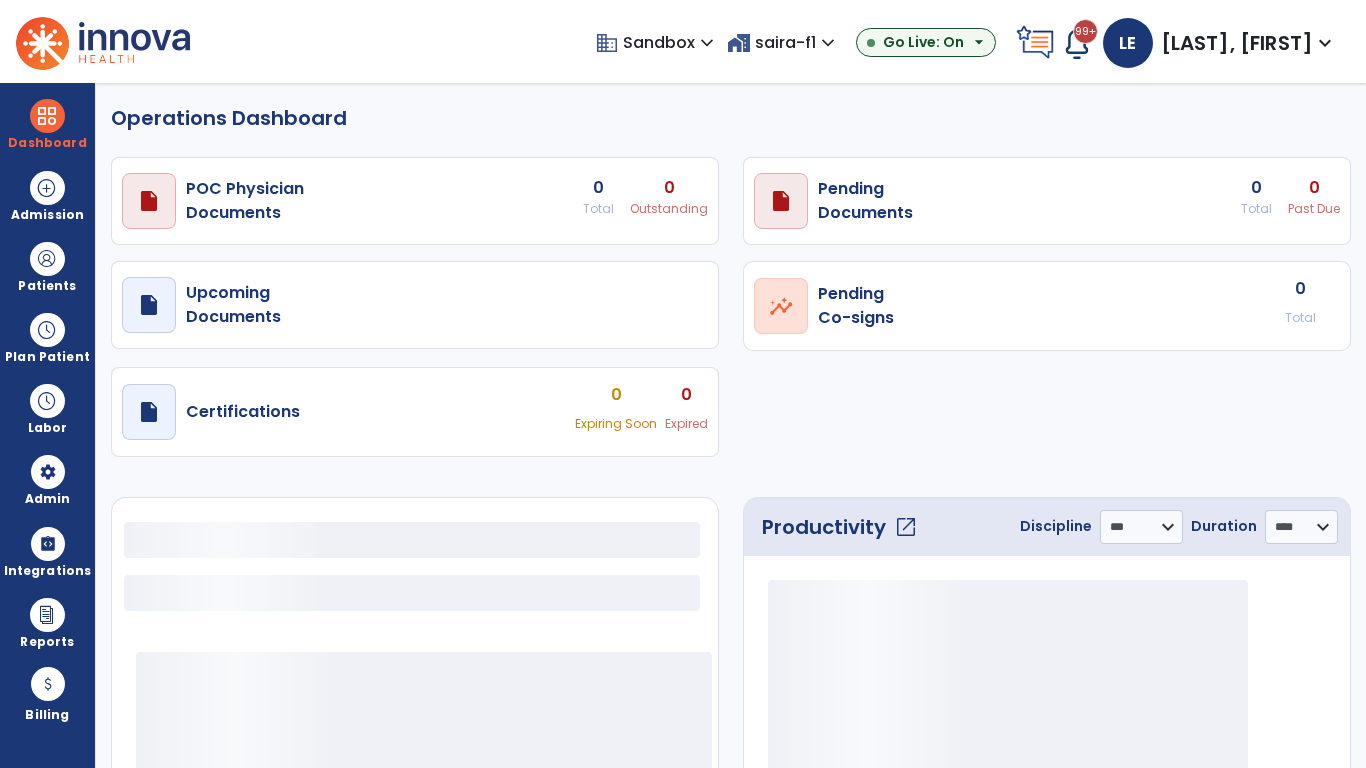 select on "***" 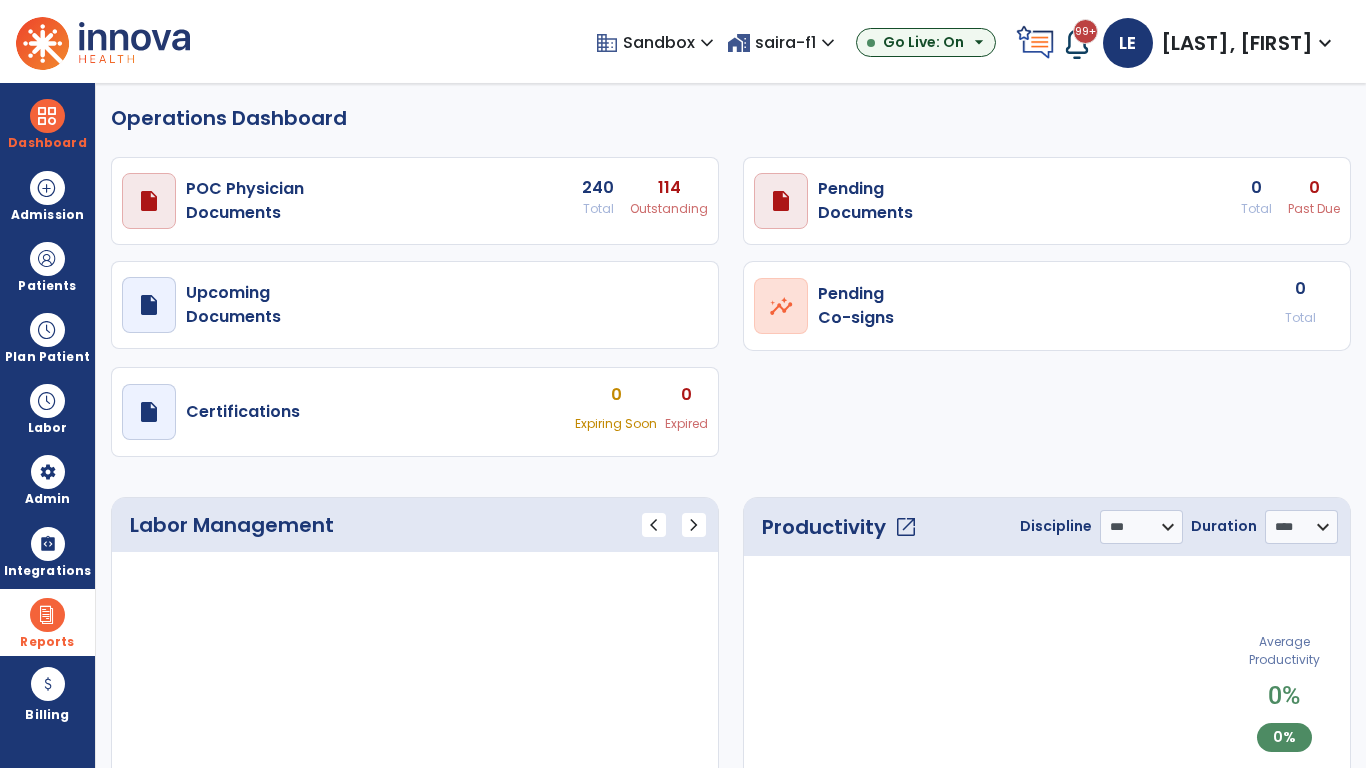 click at bounding box center (47, 615) 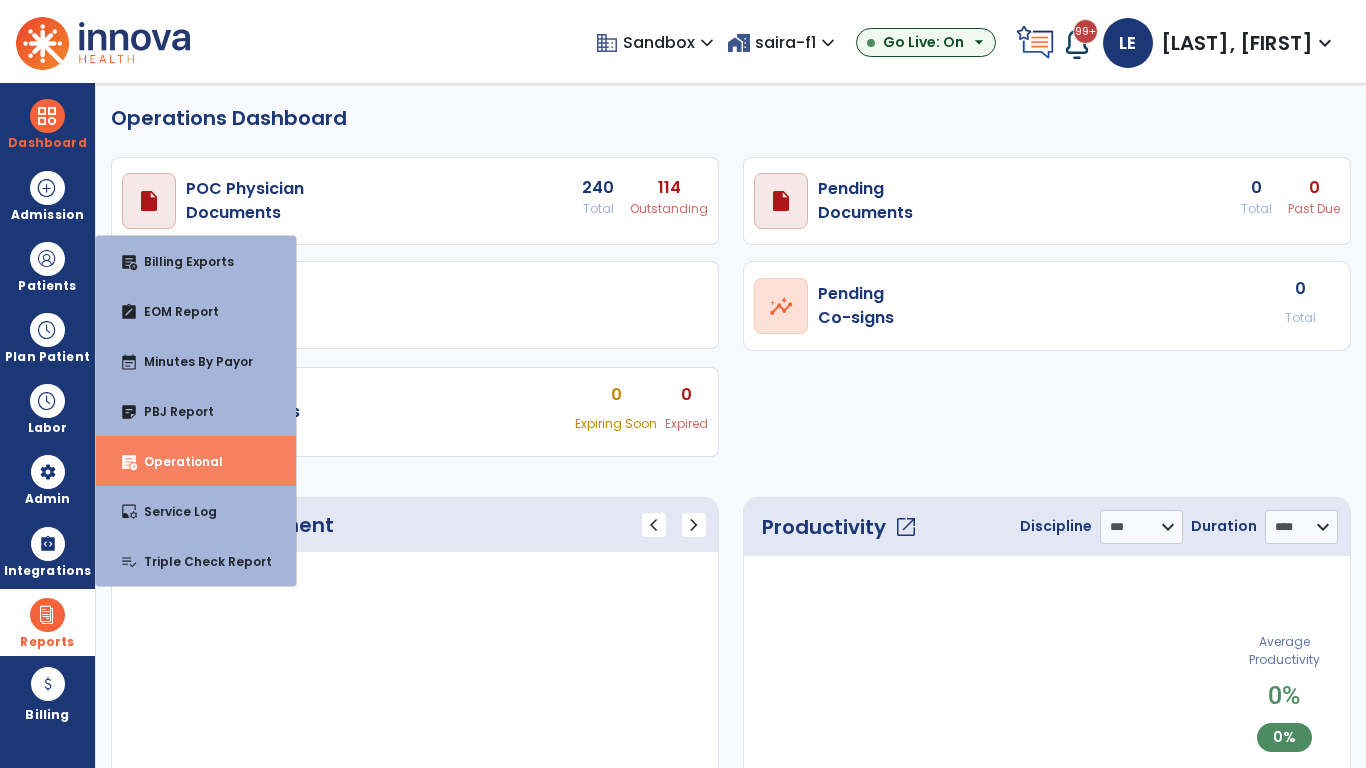 click on "Operational" at bounding box center (175, 461) 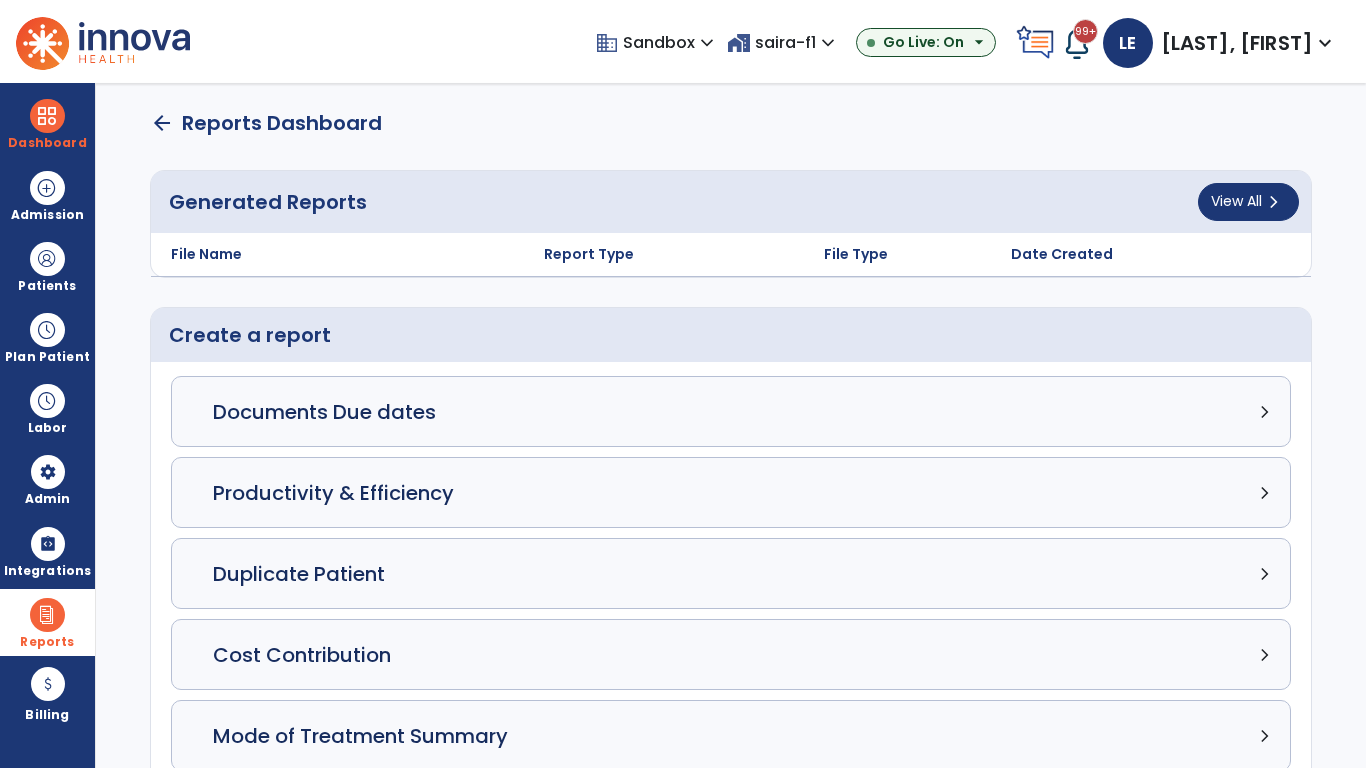 click on "Census Detail chevron_right" 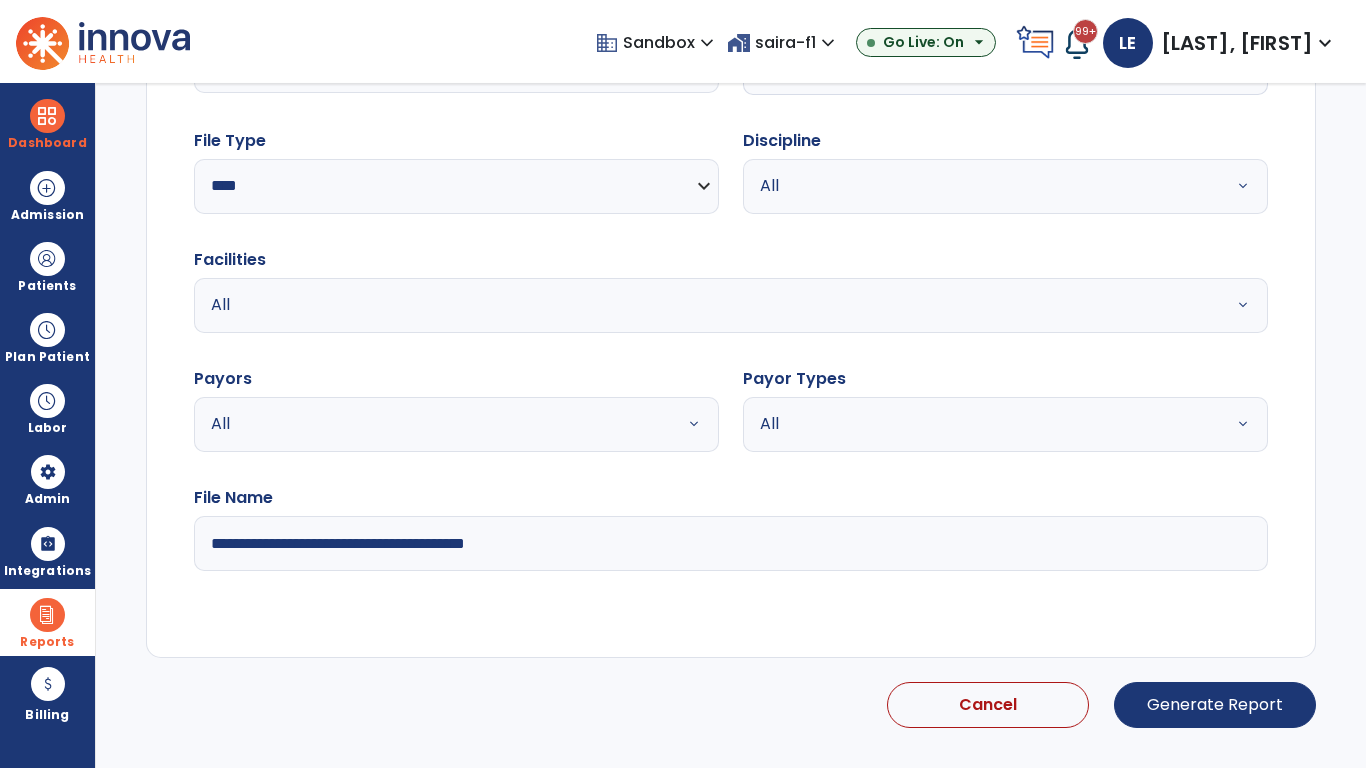 select on "*****" 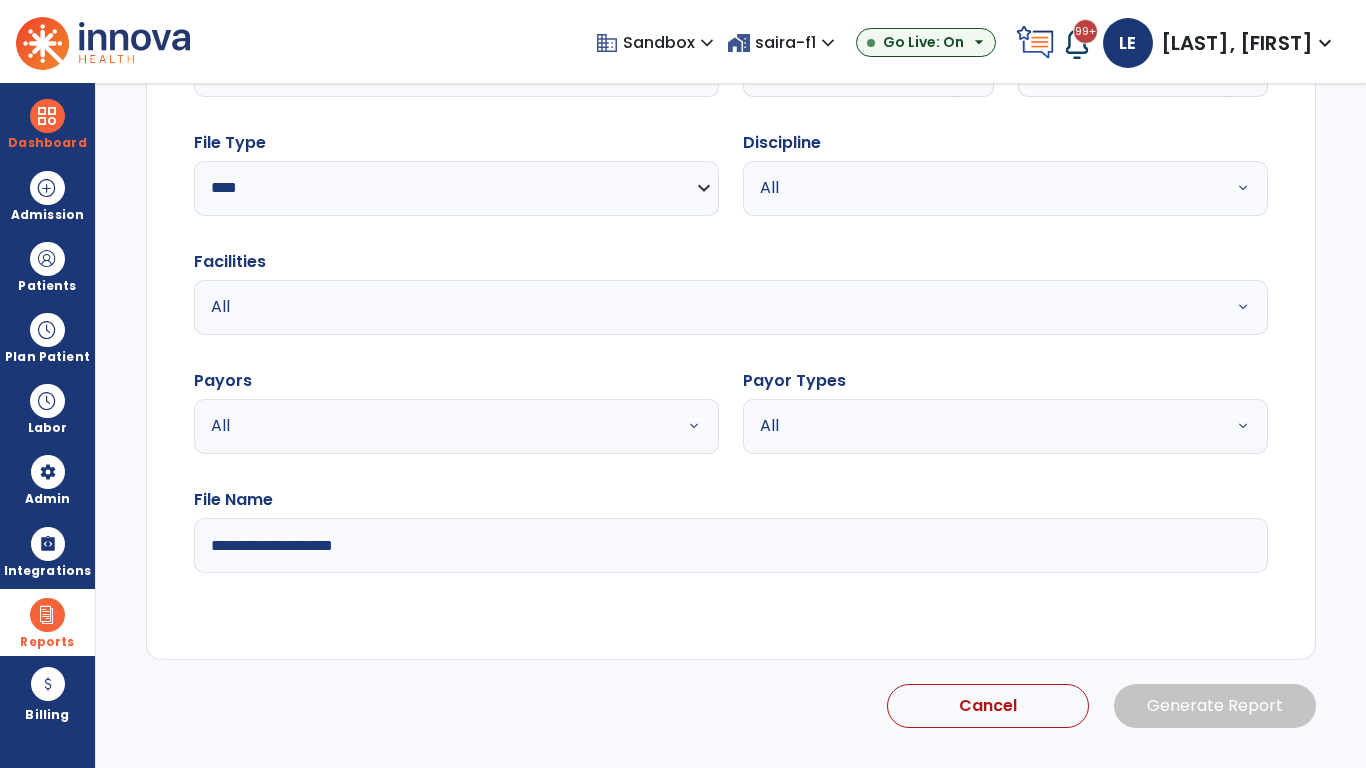 click 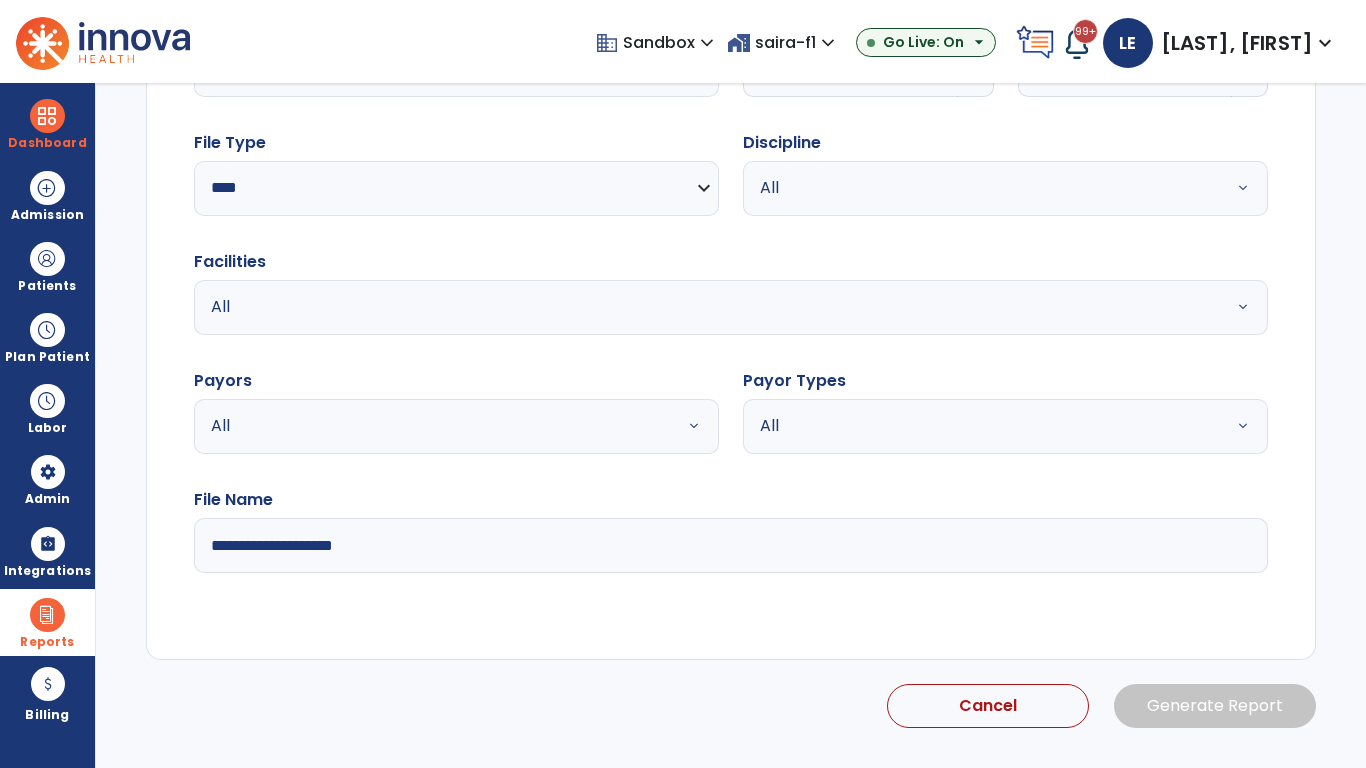 select on "*" 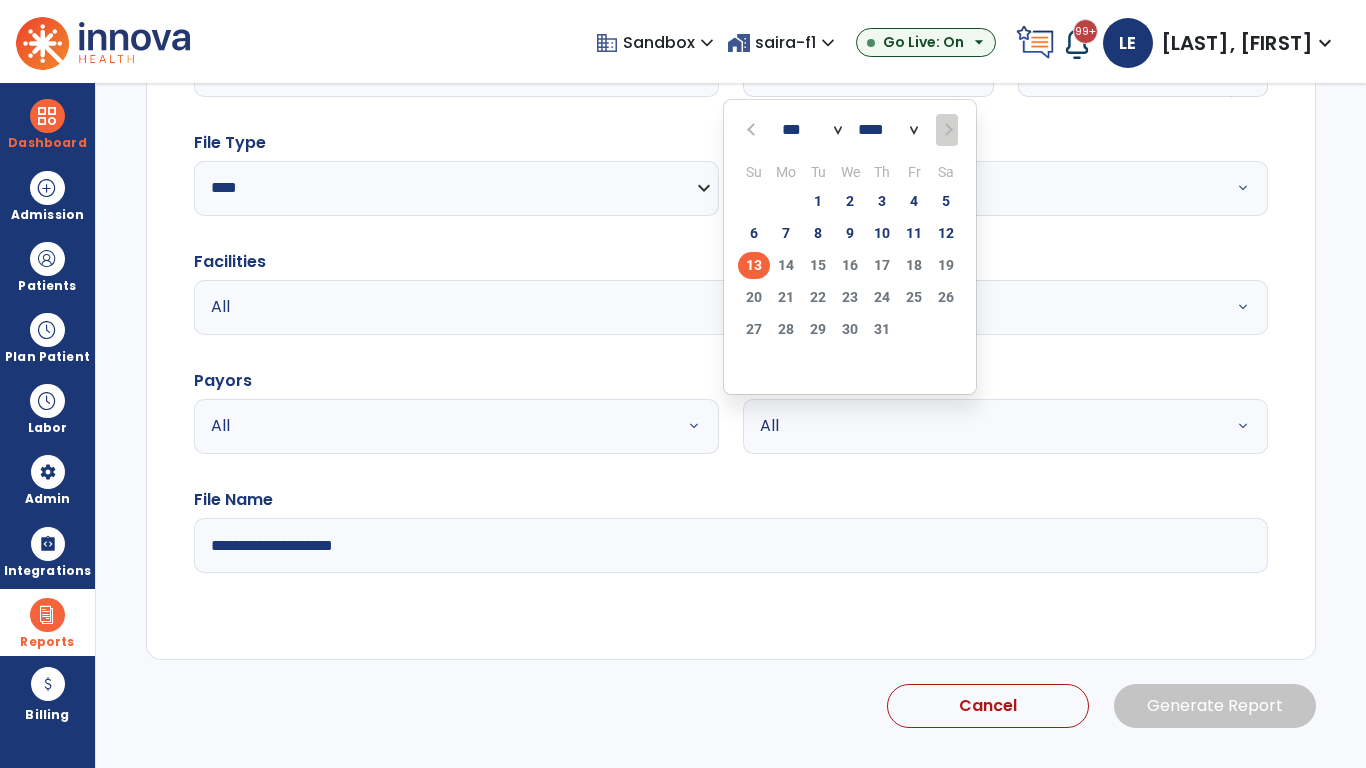 scroll, scrollTop: 192, scrollLeft: 0, axis: vertical 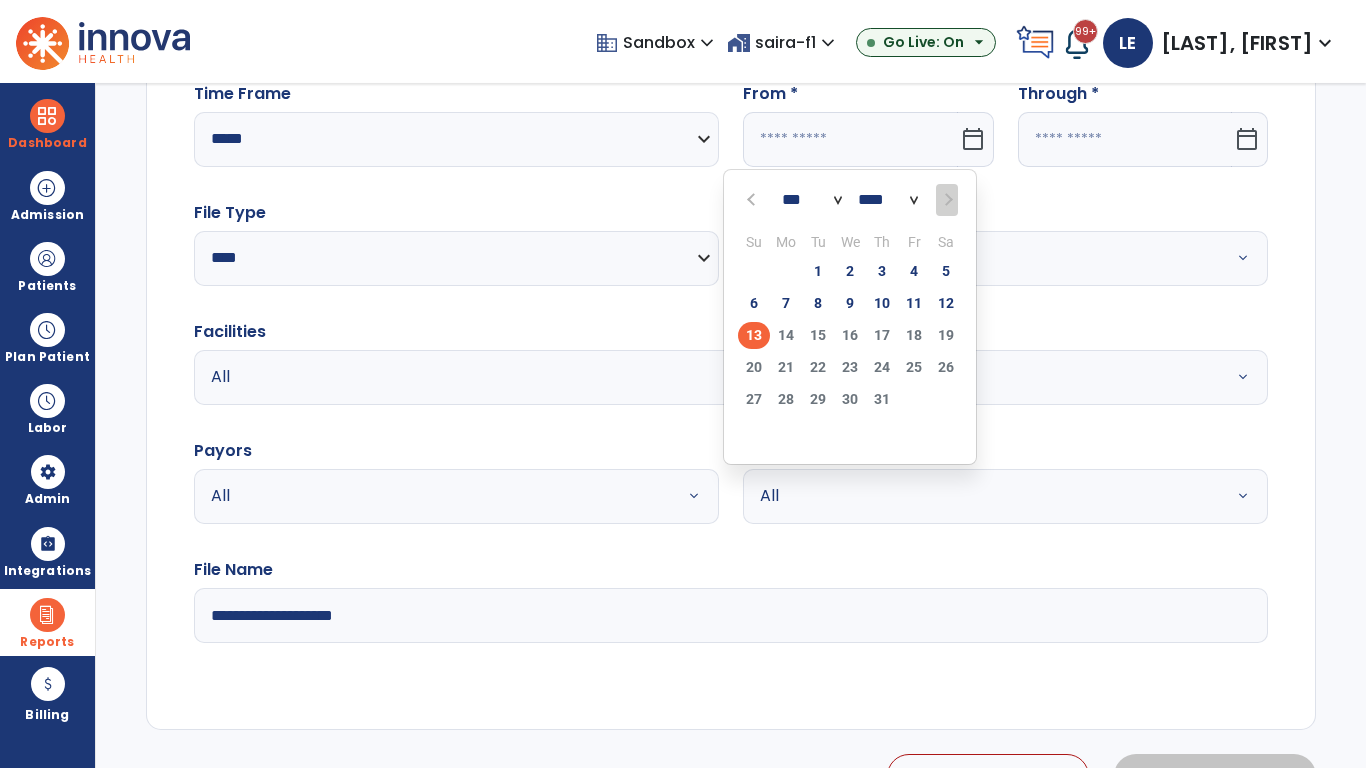 select on "****" 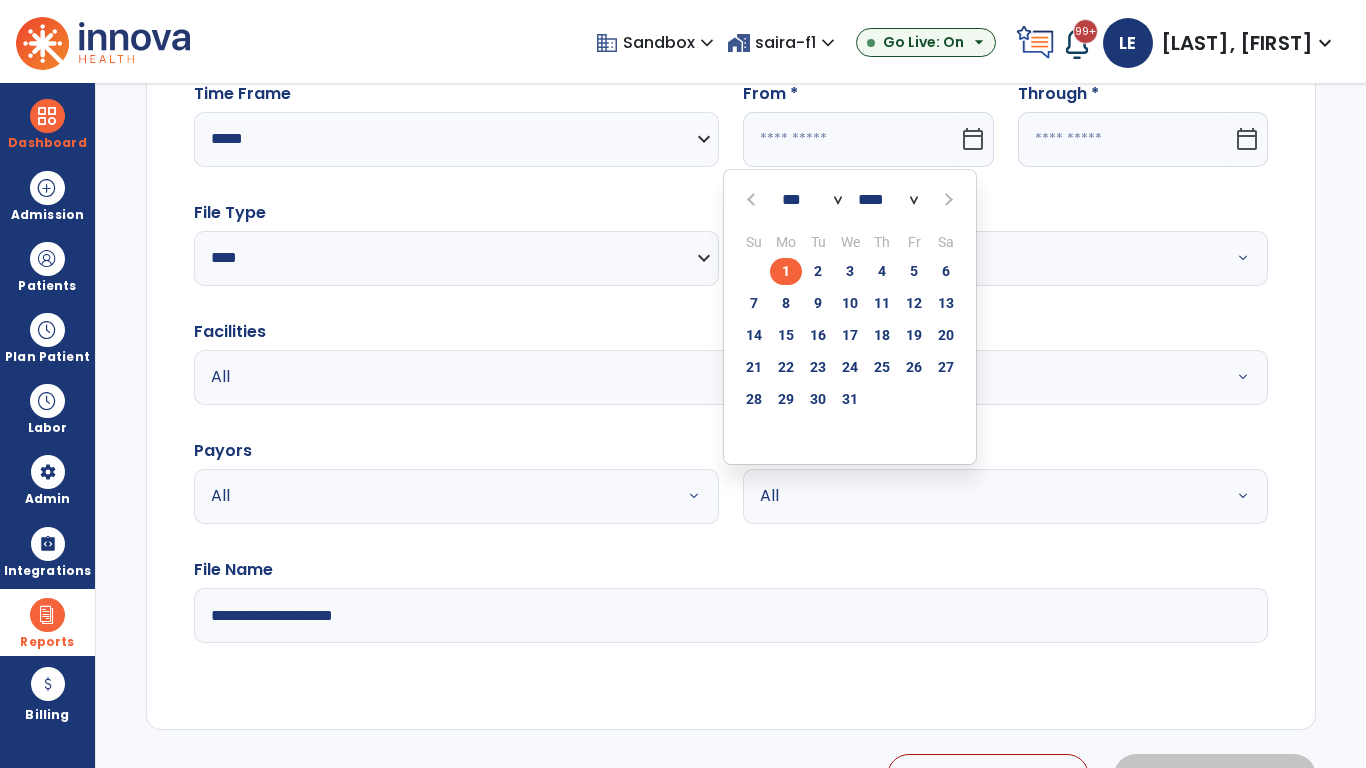 select on "**" 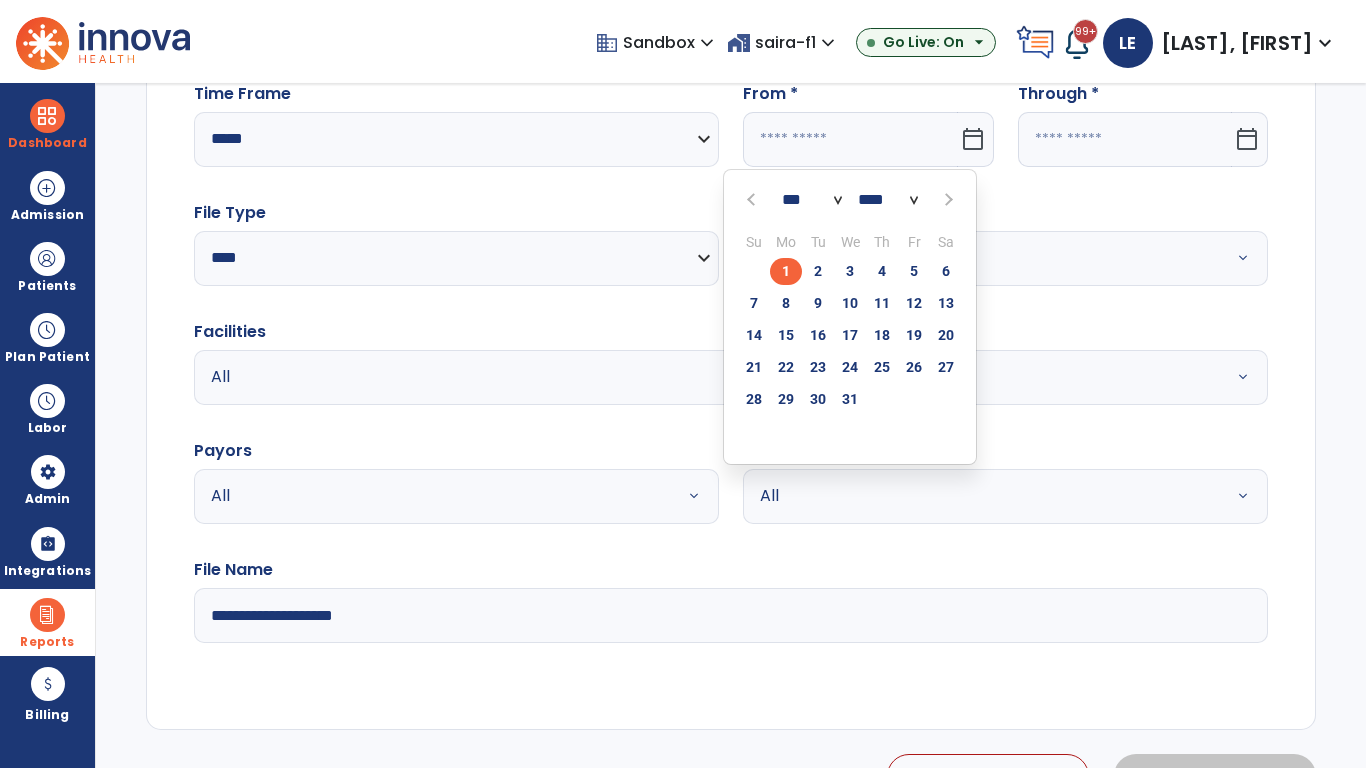 type on "**********" 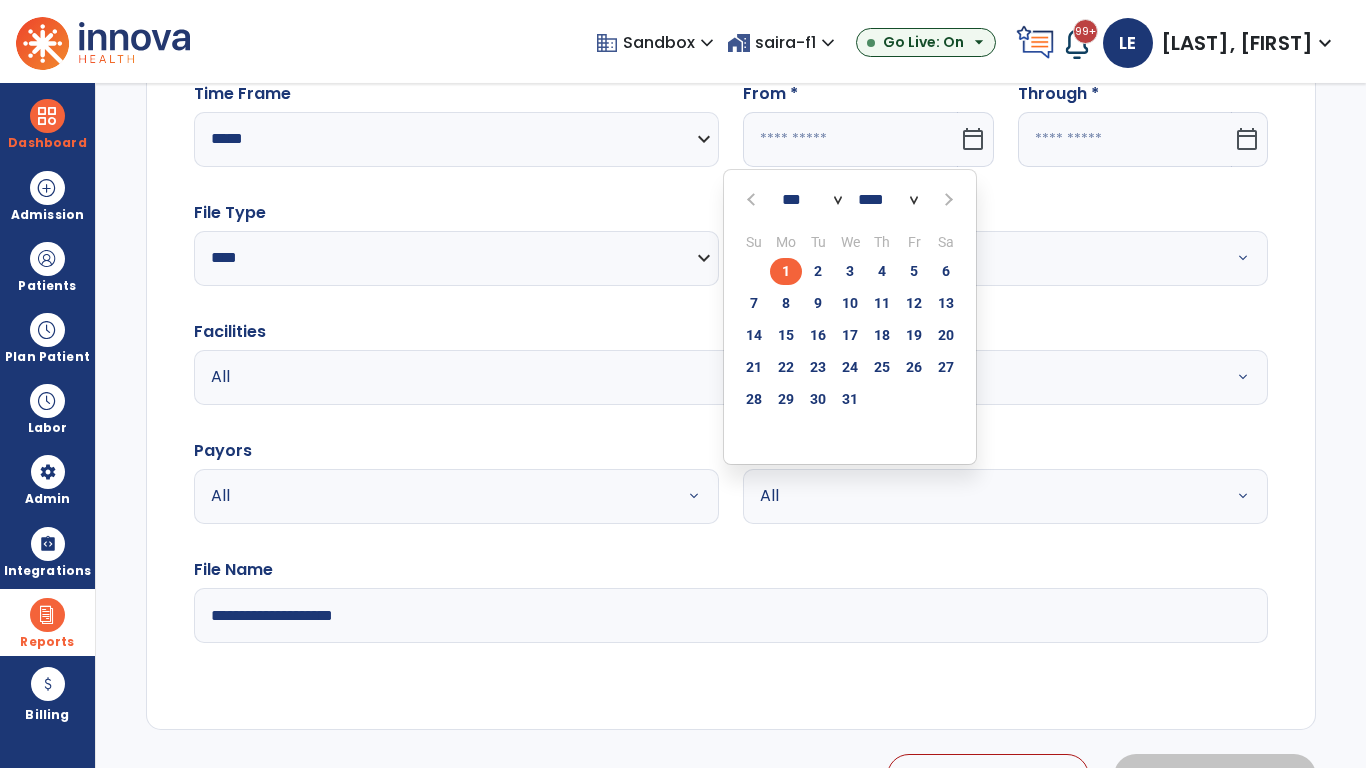 type on "*********" 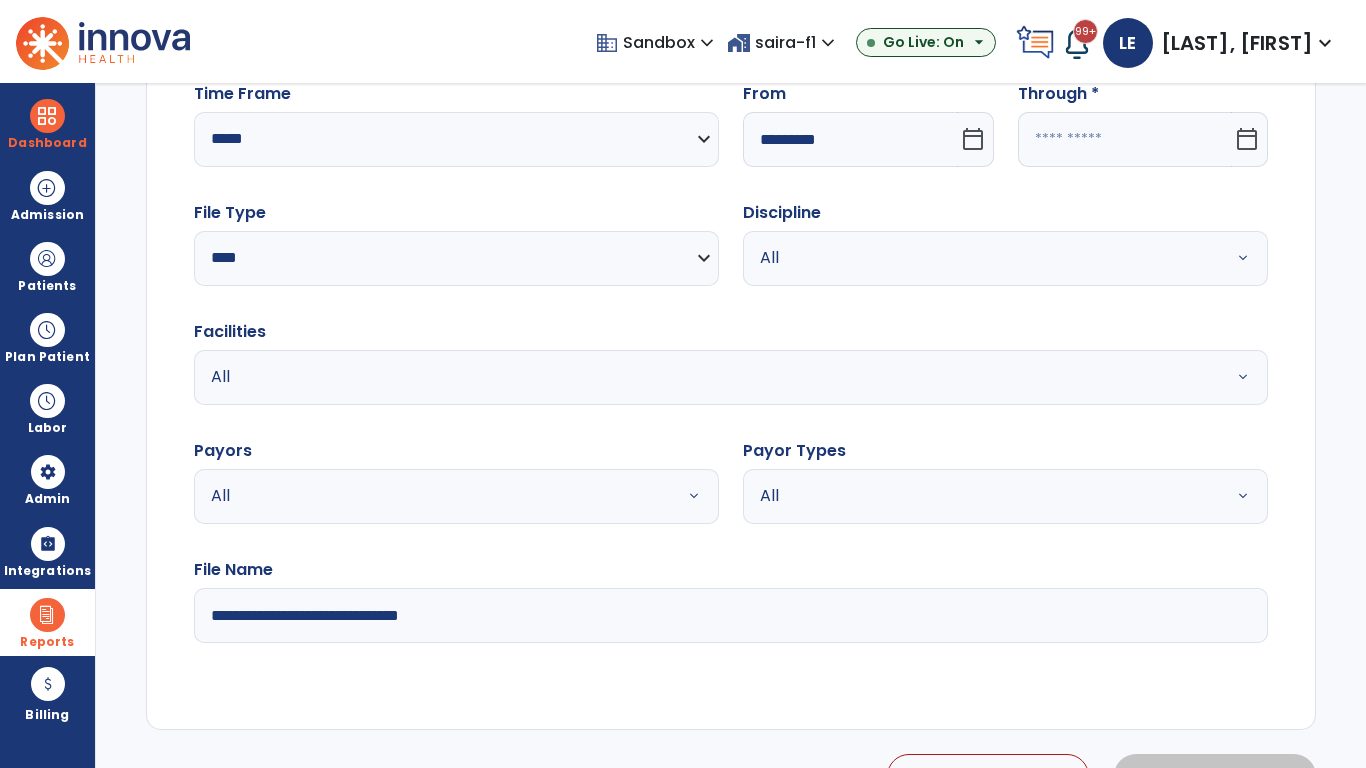 click 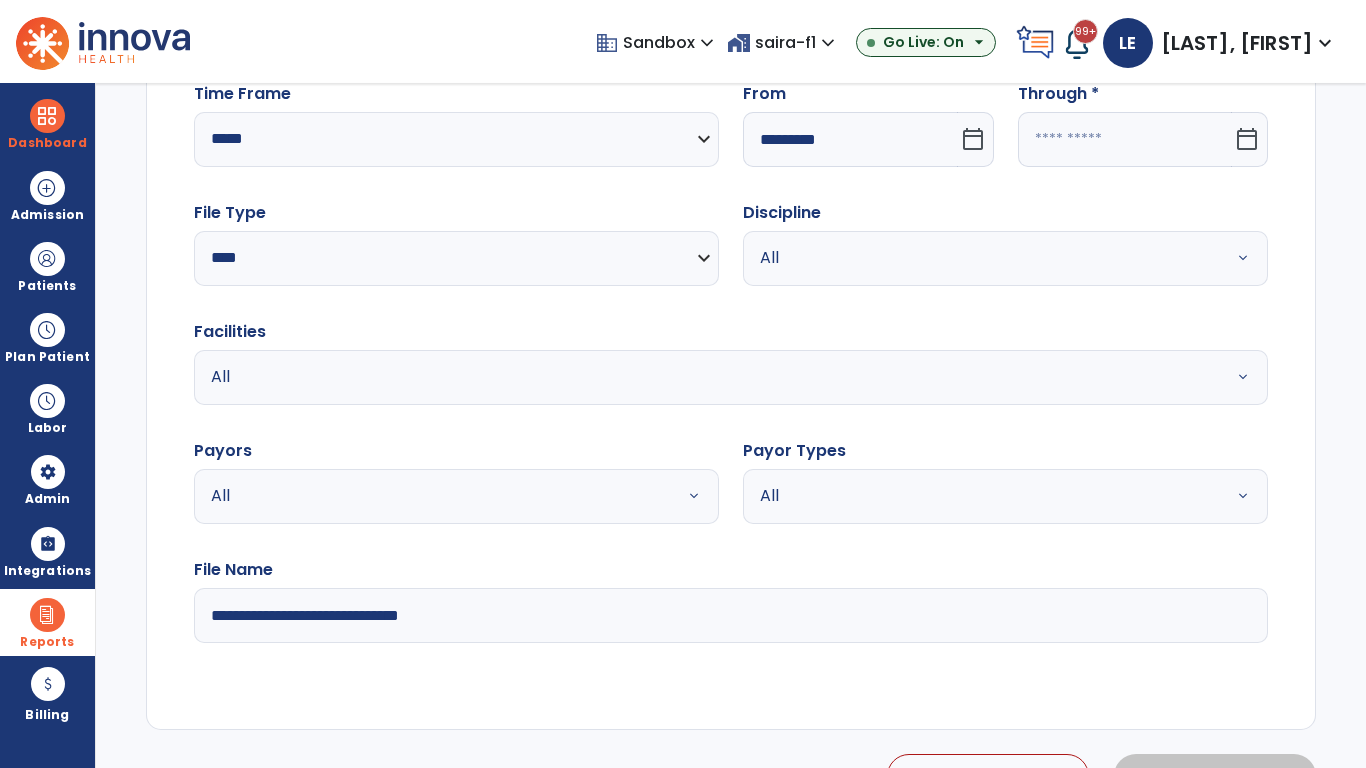 select on "*" 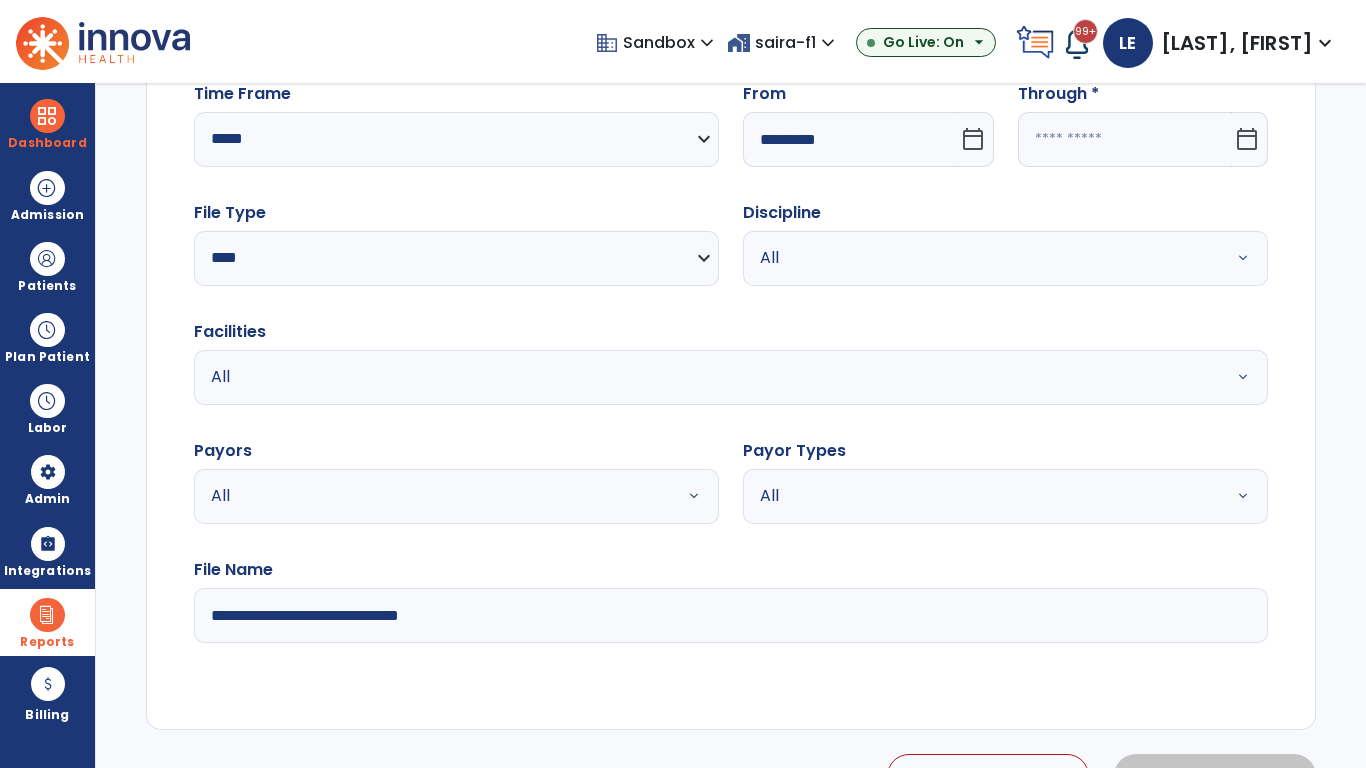 select on "****" 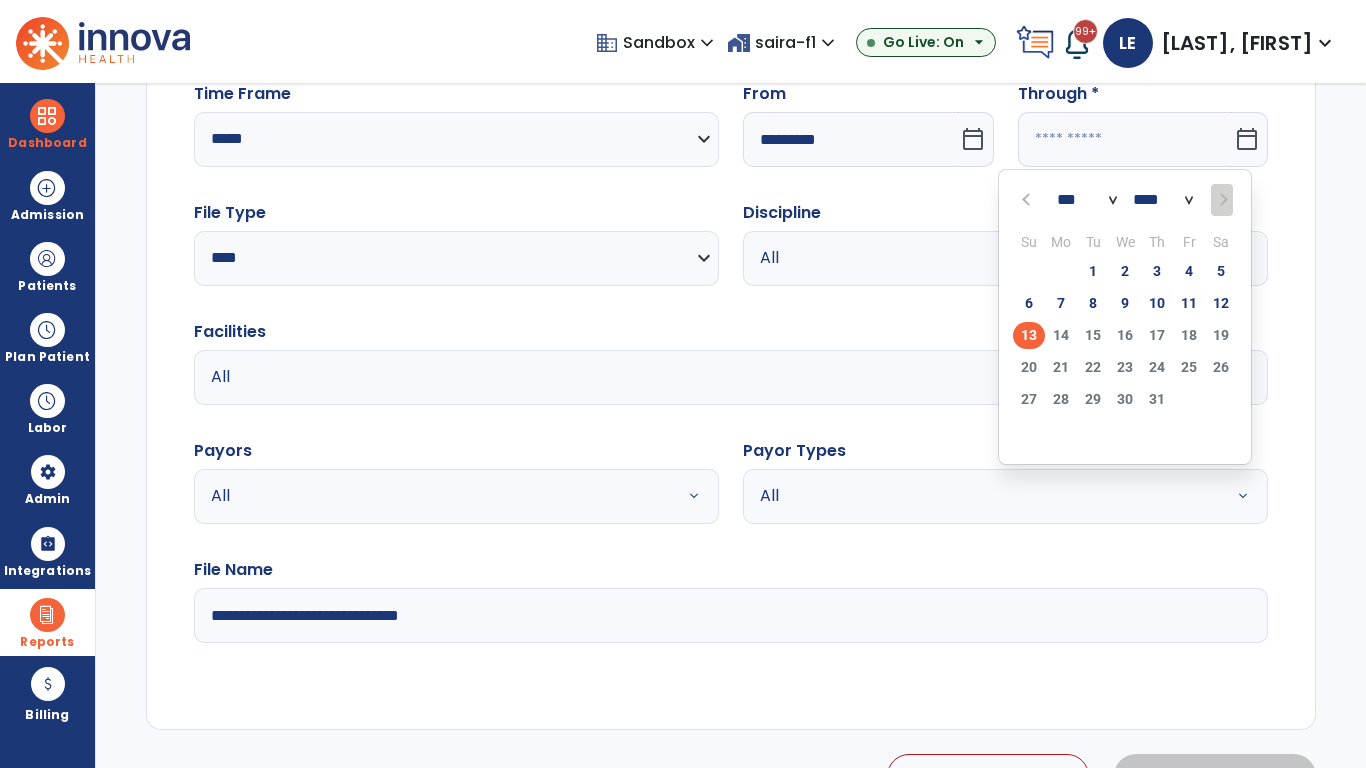 select on "*" 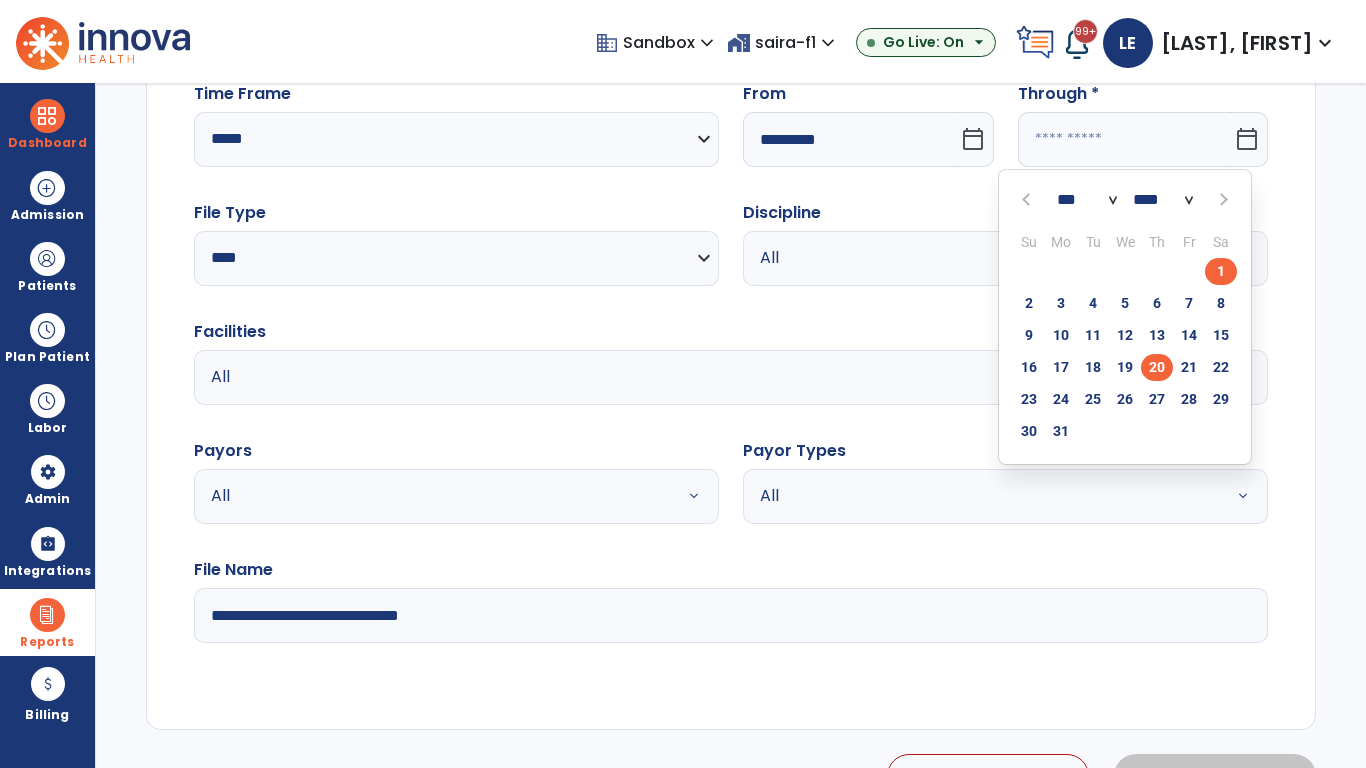 click on "20" 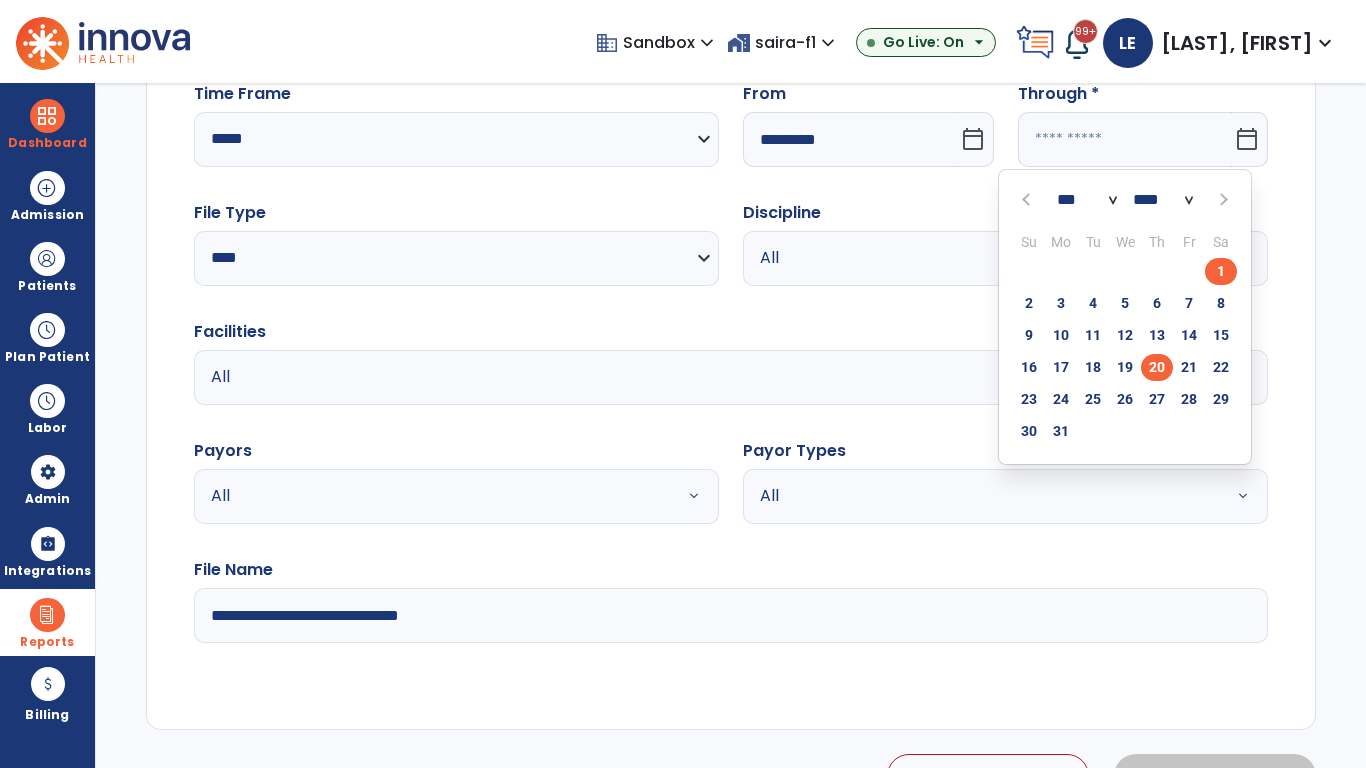 type on "**********" 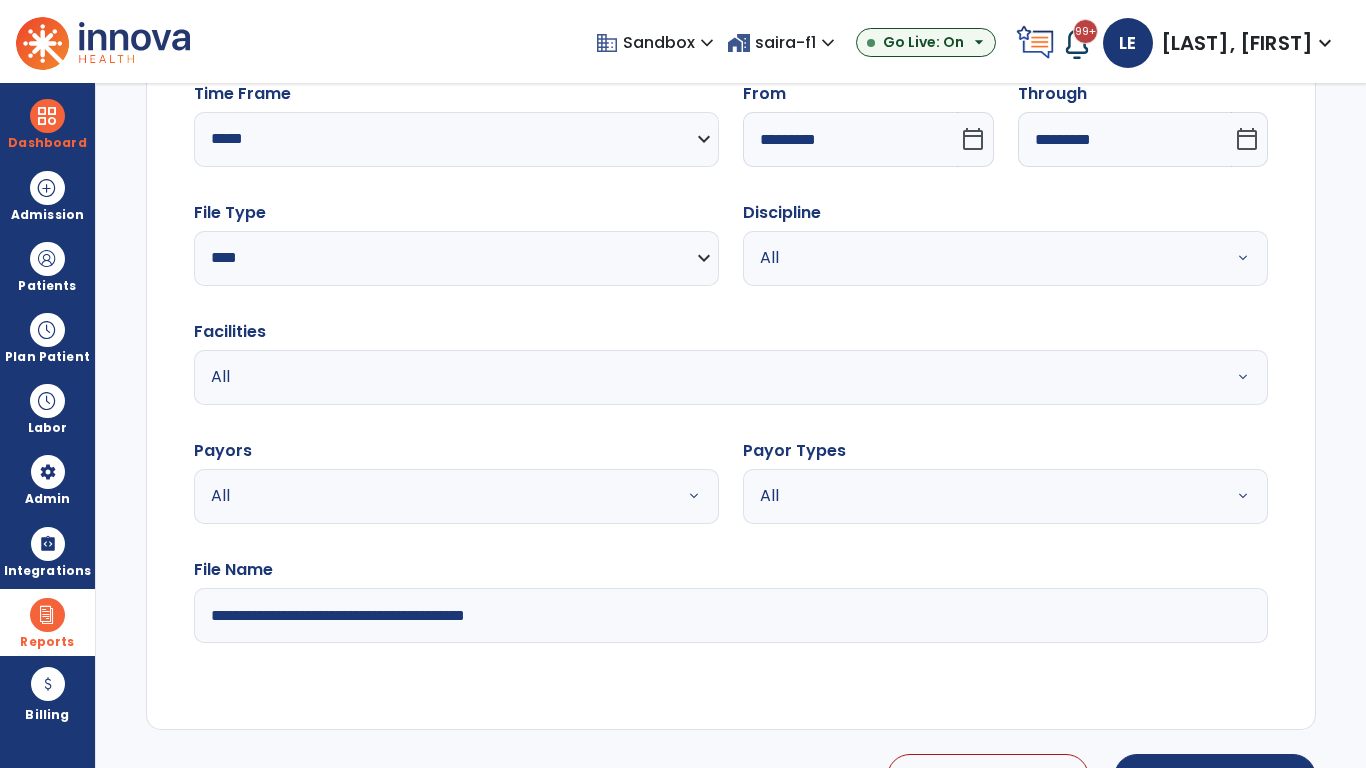 click on "All" at bounding box center [981, 258] 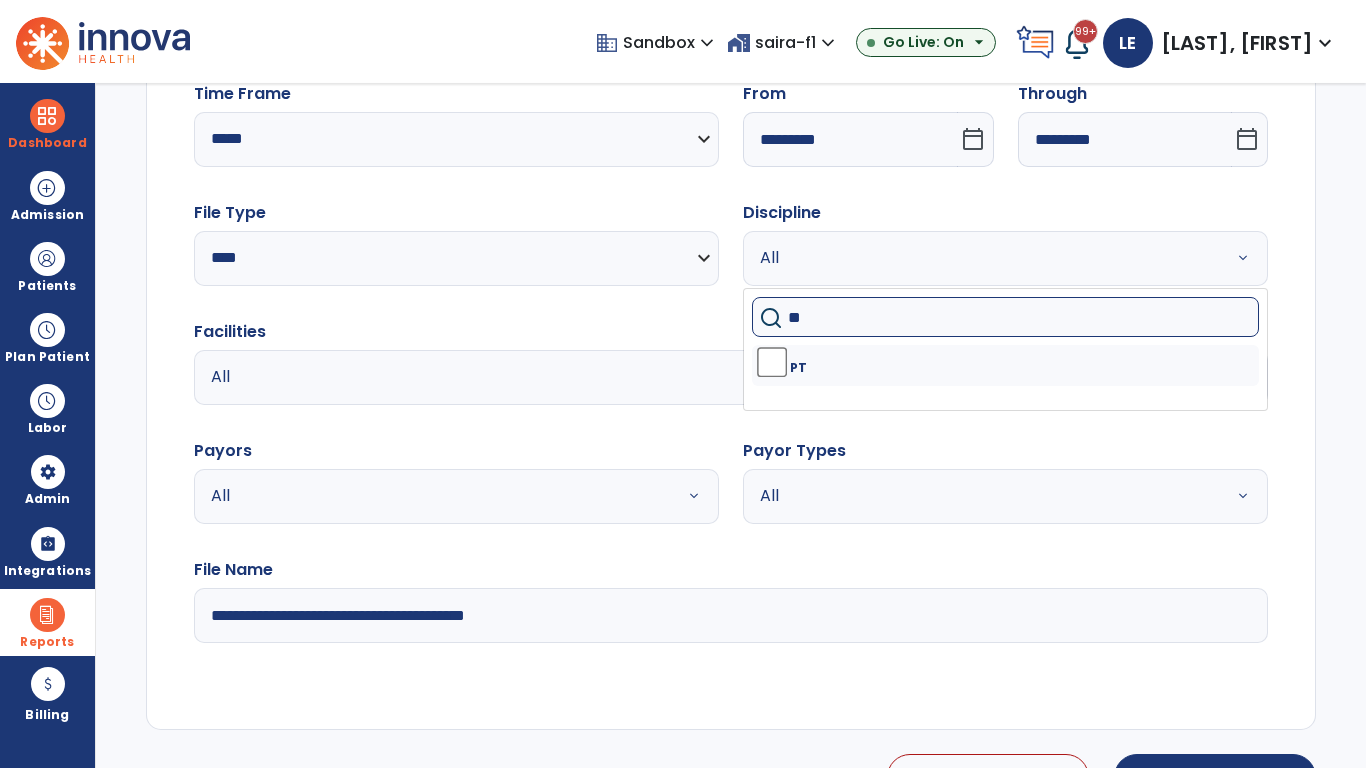 type on "**" 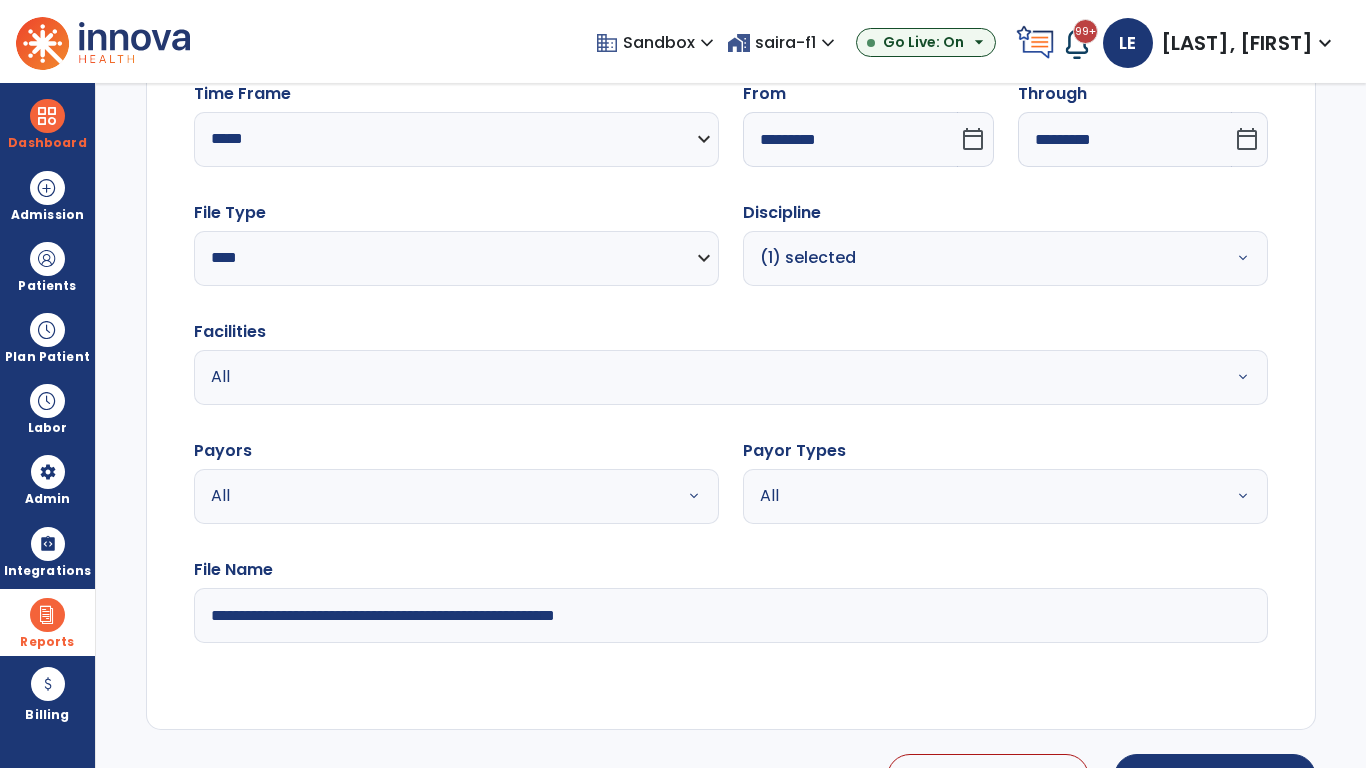 type on "**********" 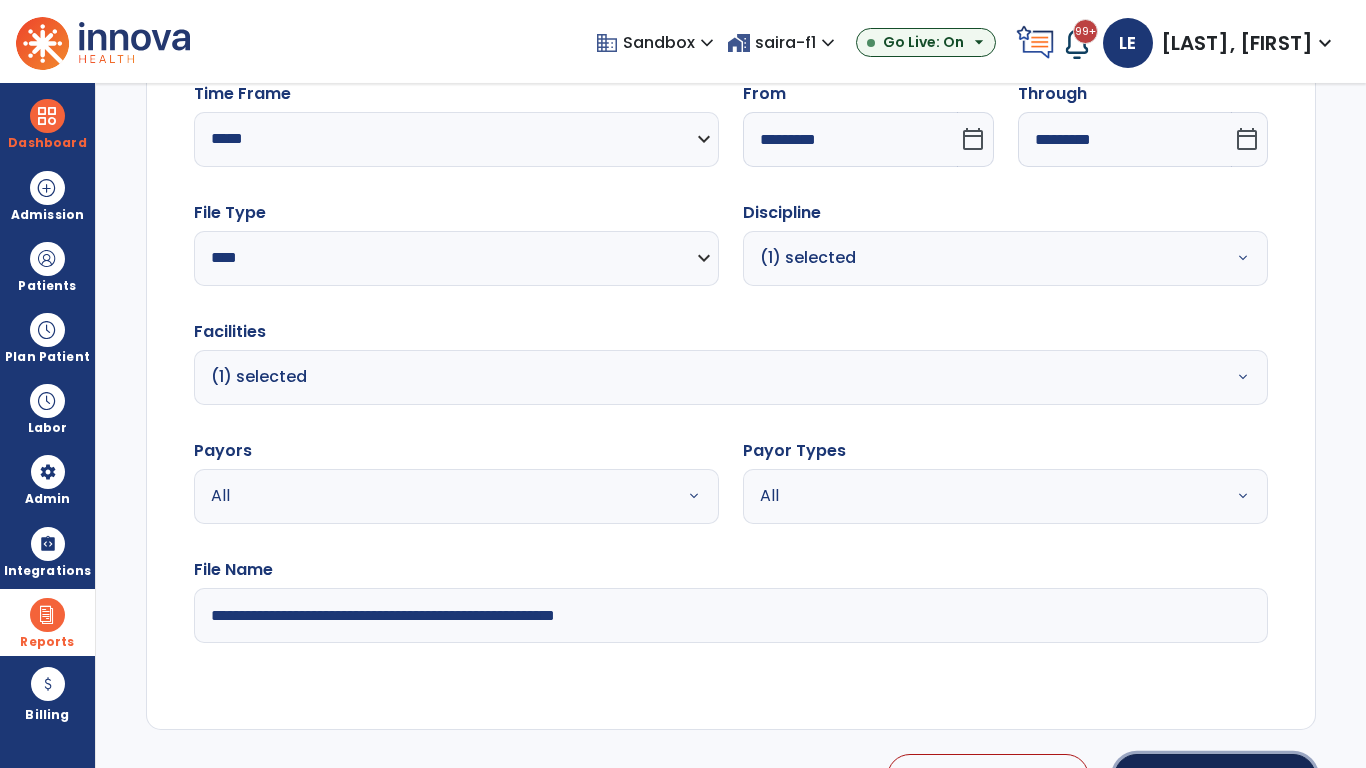 click on "Generate Report" 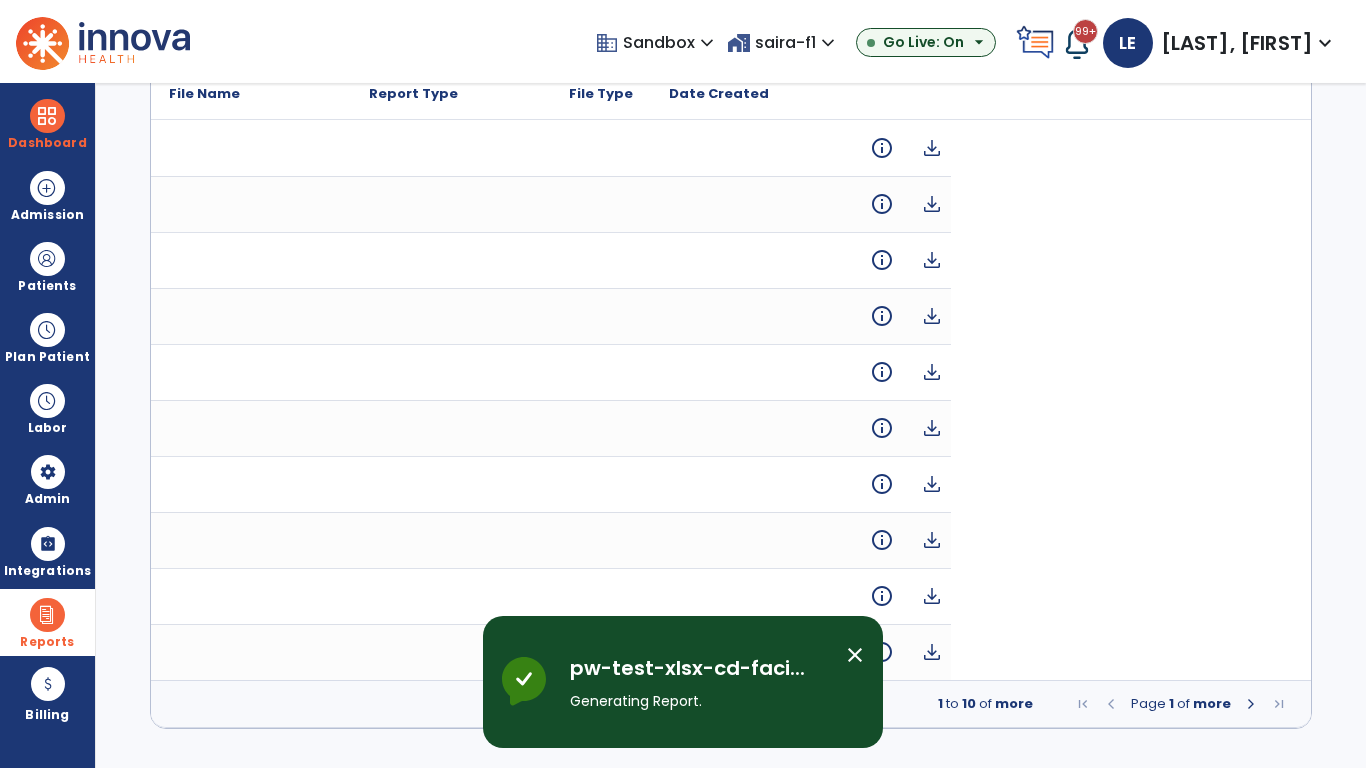scroll, scrollTop: 0, scrollLeft: 0, axis: both 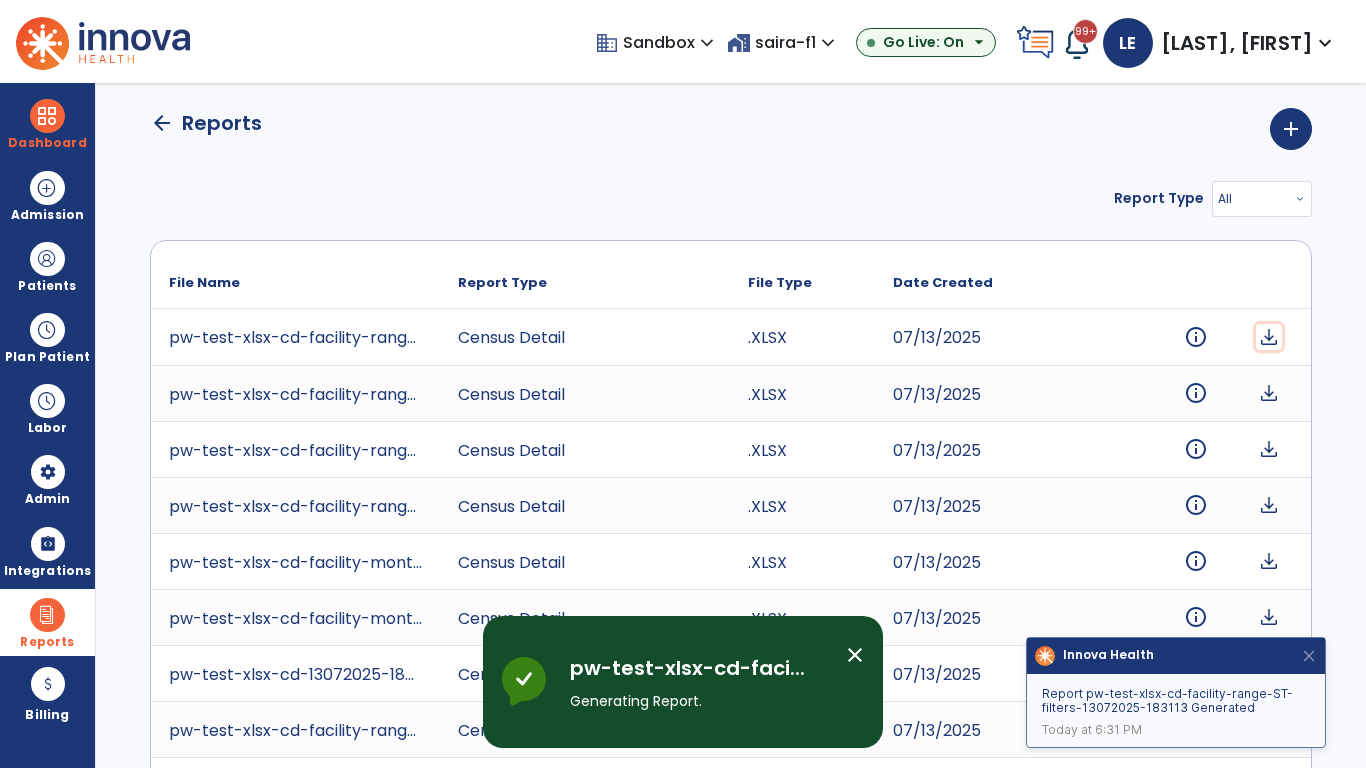 click on "download" 